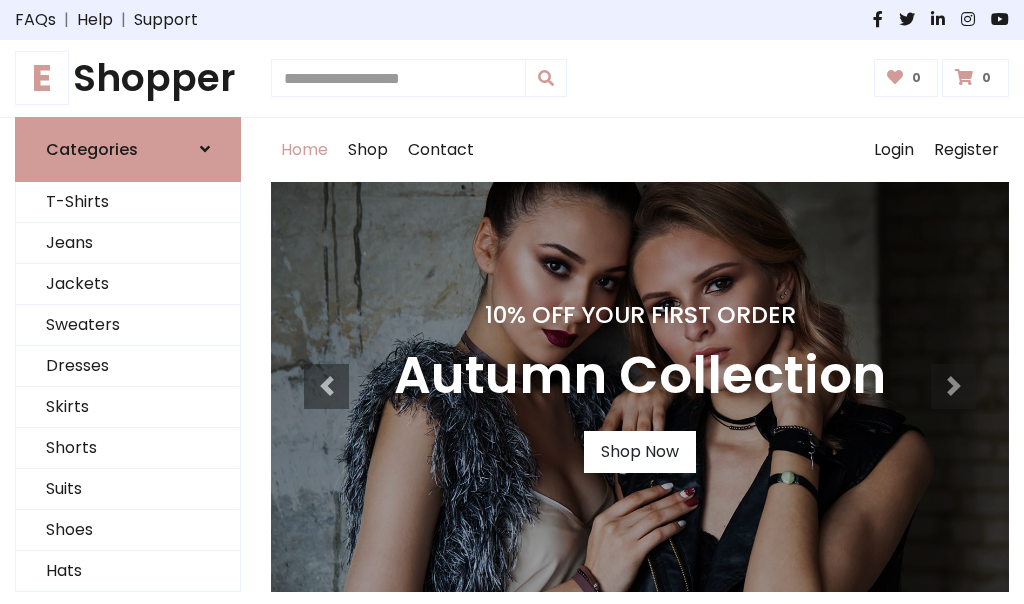 scroll, scrollTop: 986, scrollLeft: 0, axis: vertical 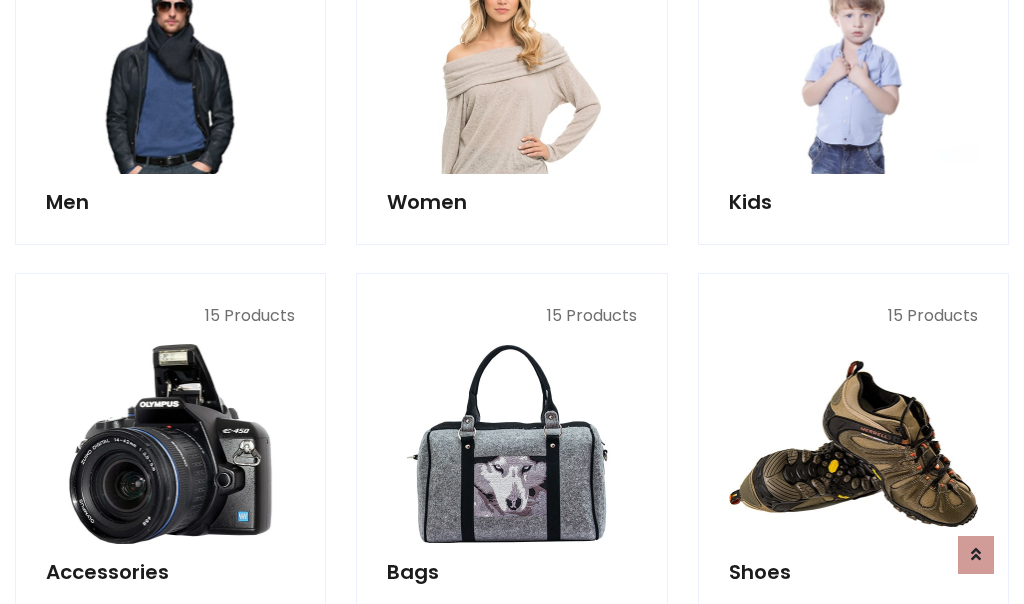 click at bounding box center (511, 74) 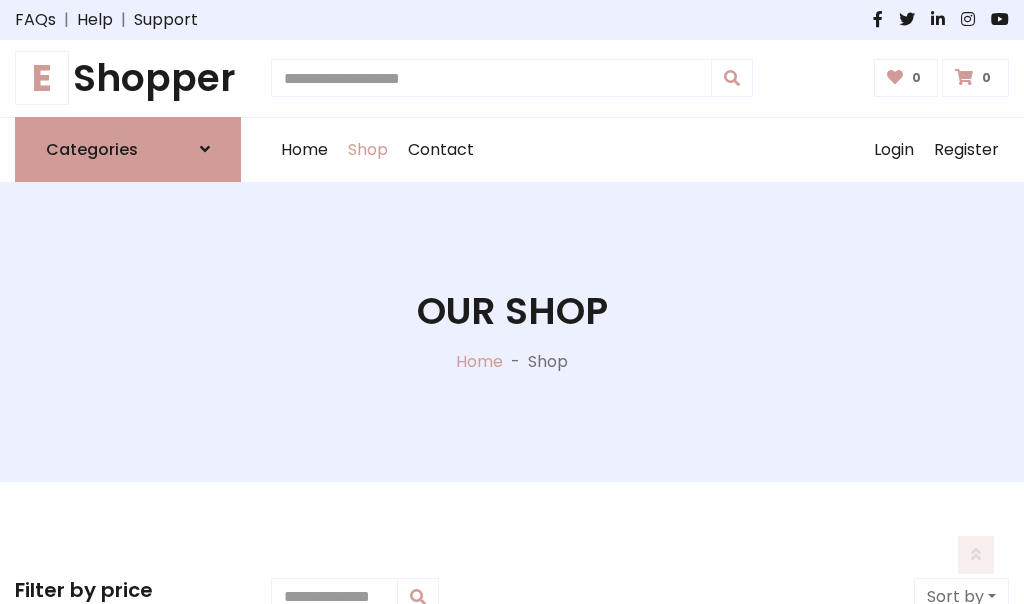 scroll, scrollTop: 669, scrollLeft: 0, axis: vertical 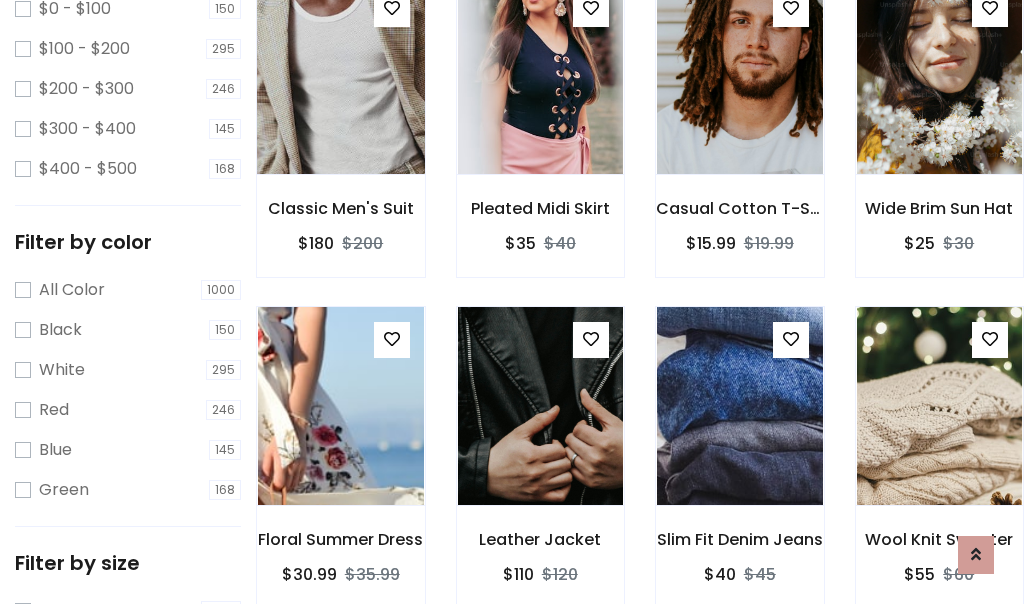 click at bounding box center [340, 75] 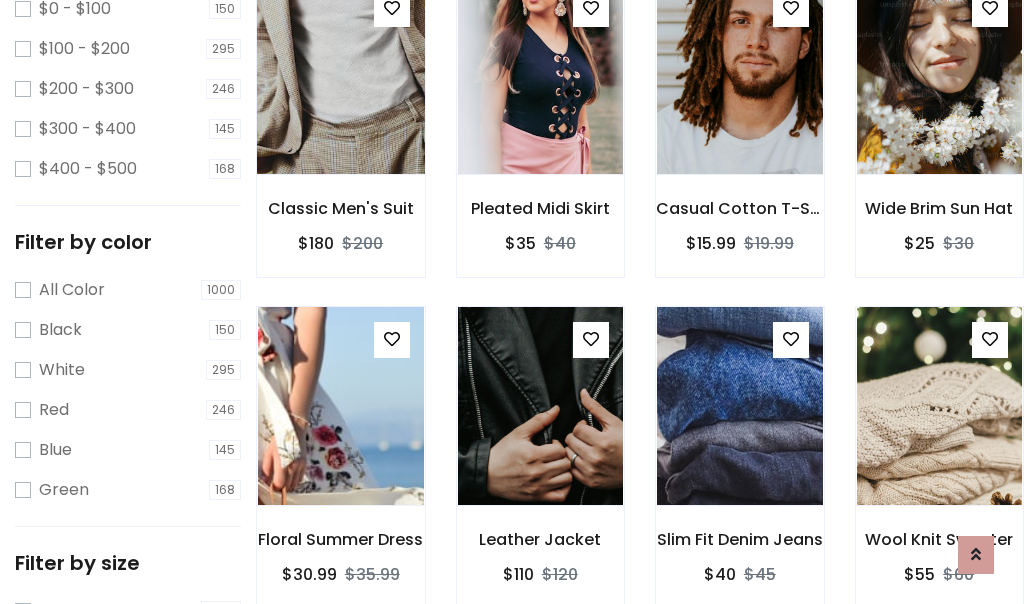 scroll, scrollTop: 606, scrollLeft: 0, axis: vertical 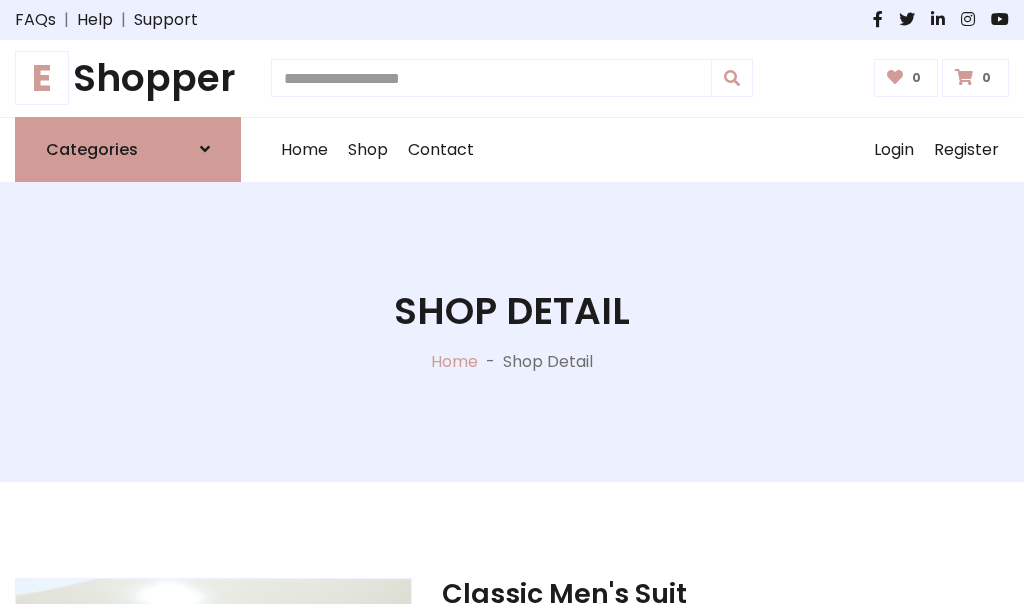 click on "E Shopper" at bounding box center (128, 78) 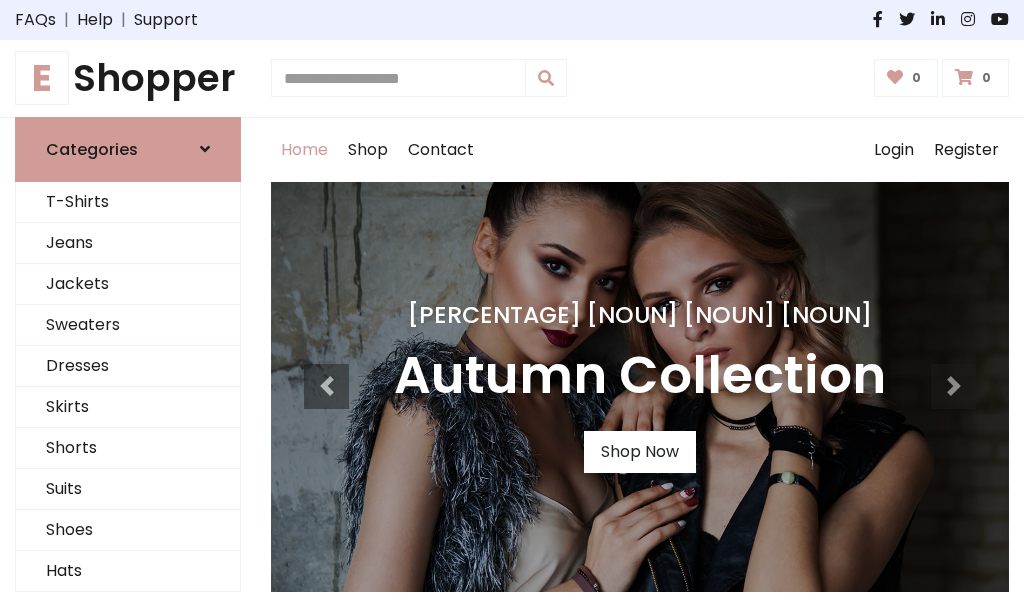 scroll, scrollTop: 0, scrollLeft: 0, axis: both 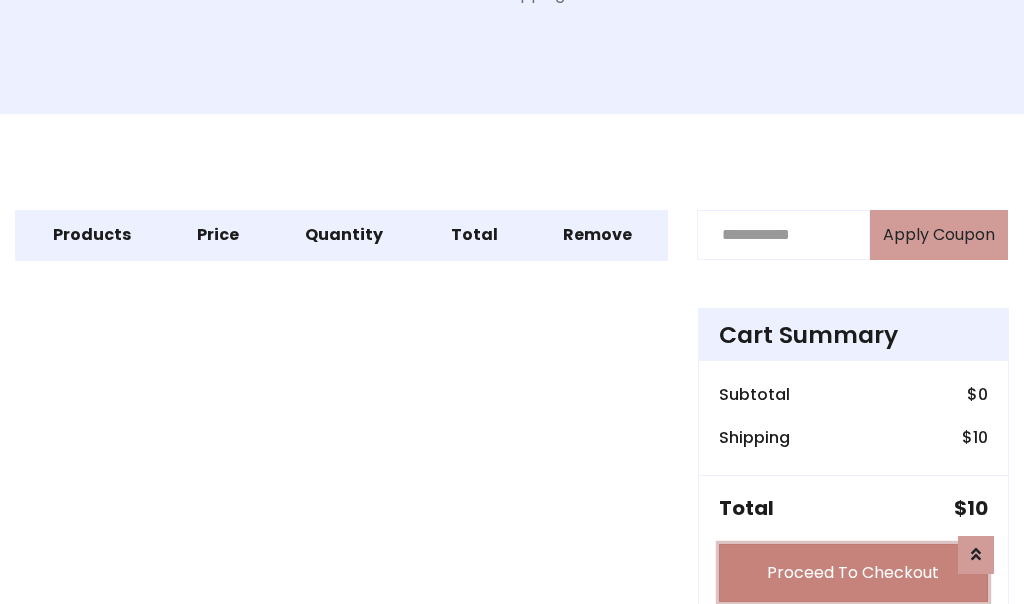 click on "Proceed To Checkout" at bounding box center (853, 573) 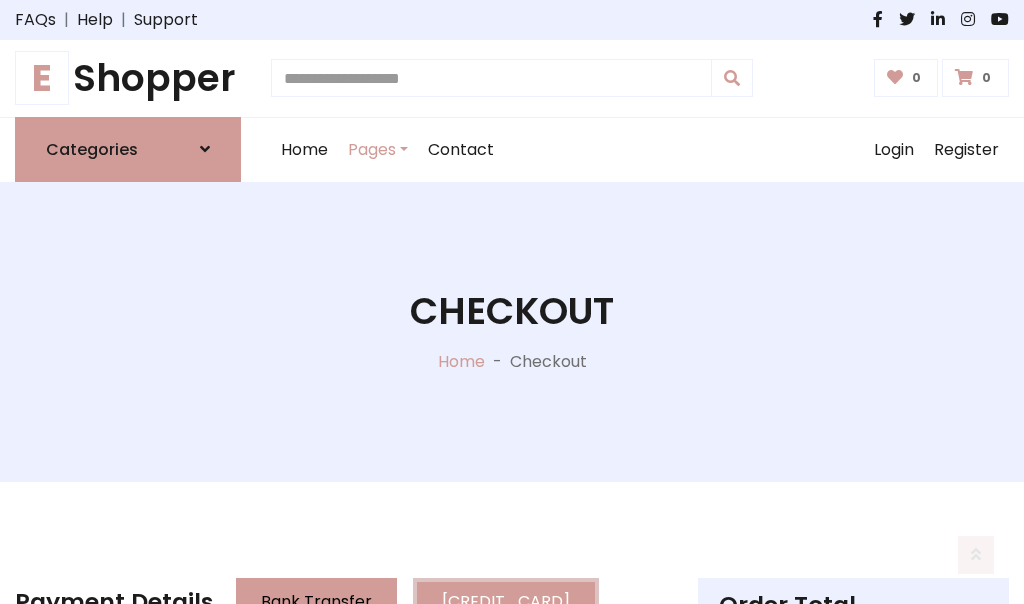 scroll, scrollTop: 193, scrollLeft: 0, axis: vertical 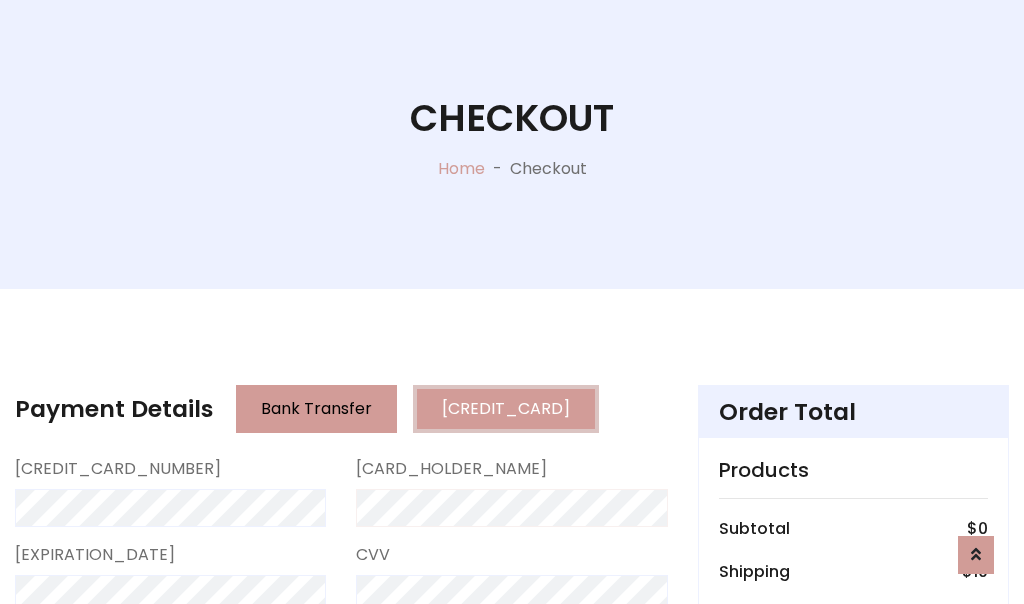 click on "Place Order" at bounding box center (0, 0) 